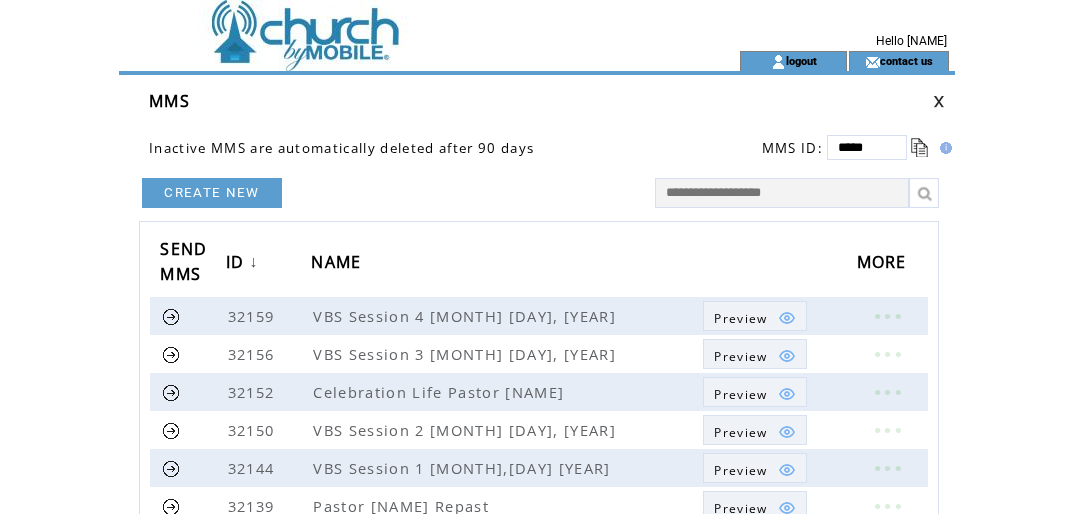 scroll, scrollTop: 0, scrollLeft: 0, axis: both 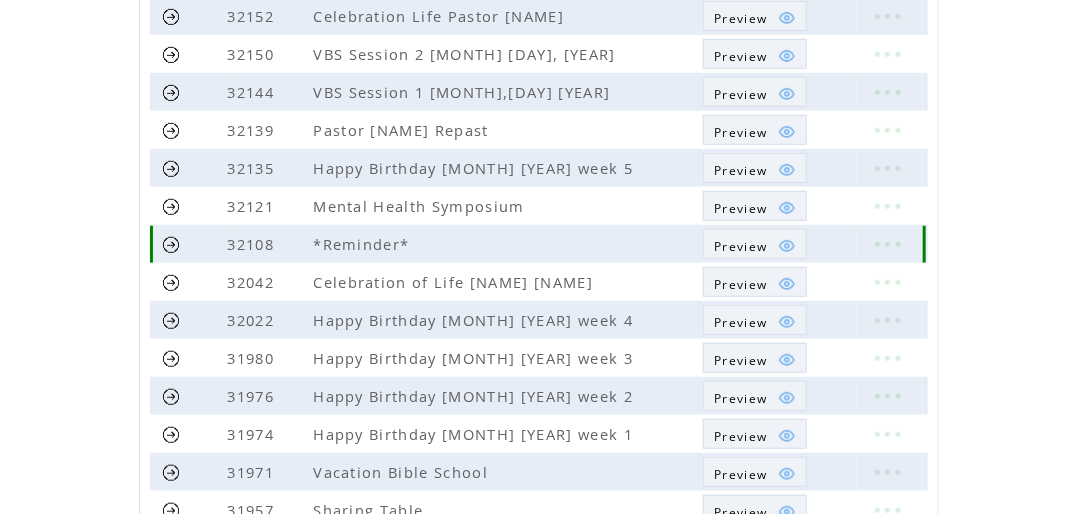click on "Preview" at bounding box center (740, 246) 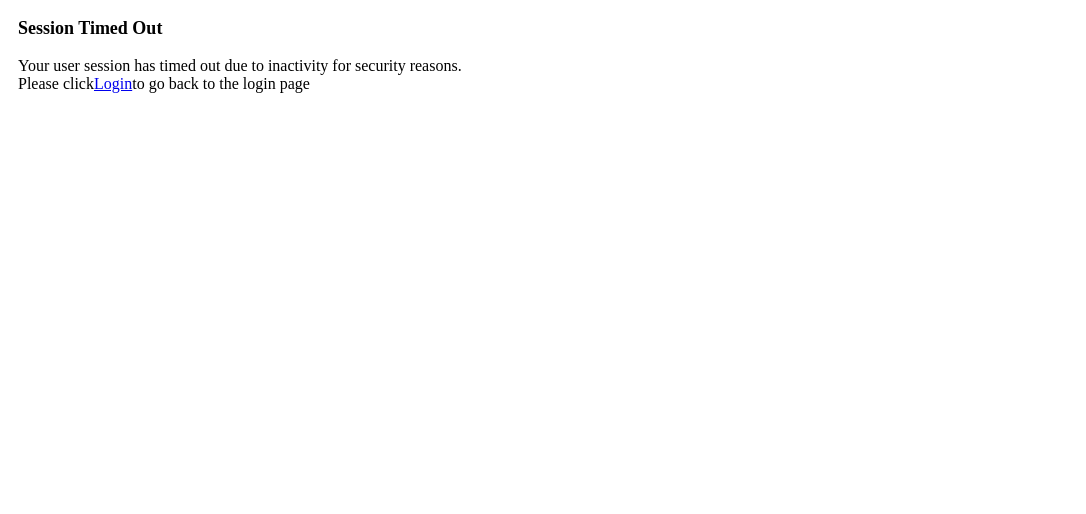 scroll, scrollTop: 0, scrollLeft: 0, axis: both 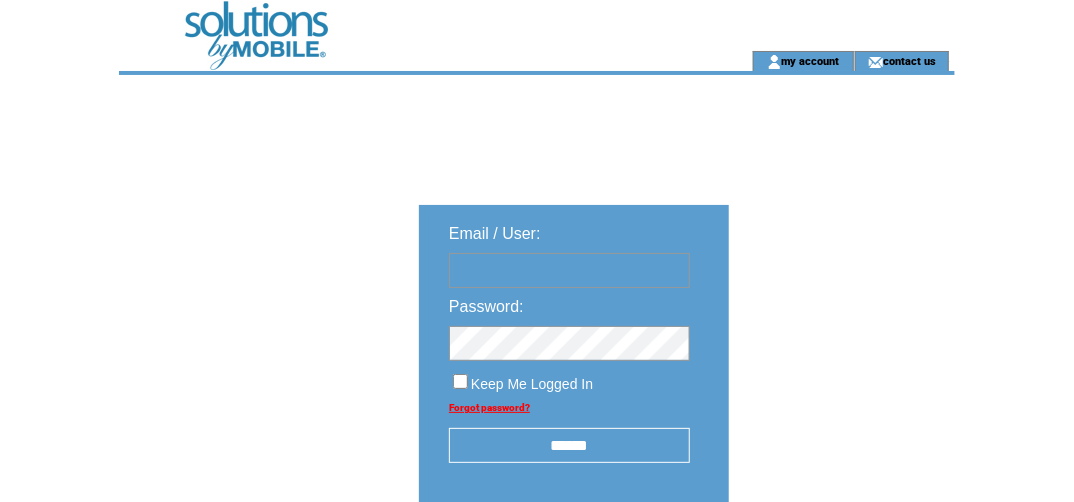 click at bounding box center [569, 270] 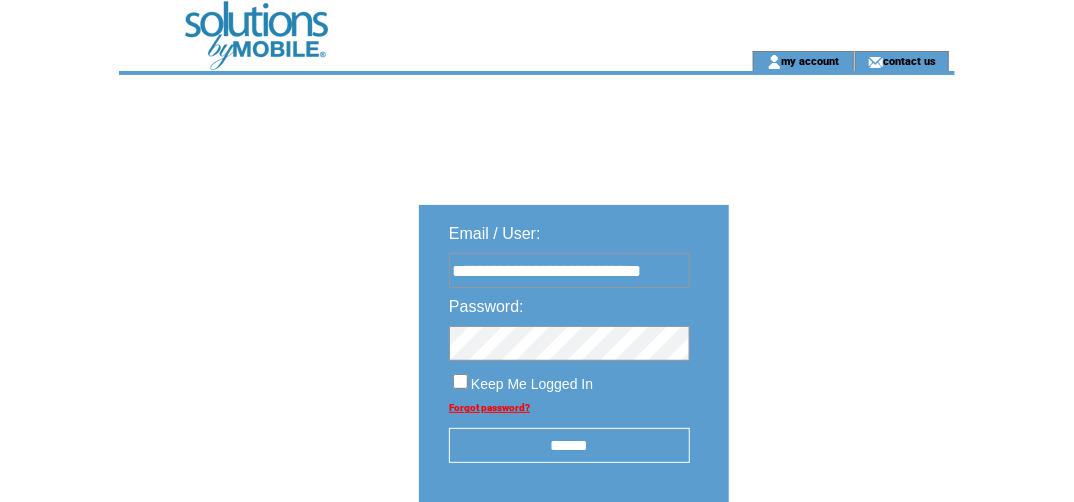 click on "******" at bounding box center [569, 445] 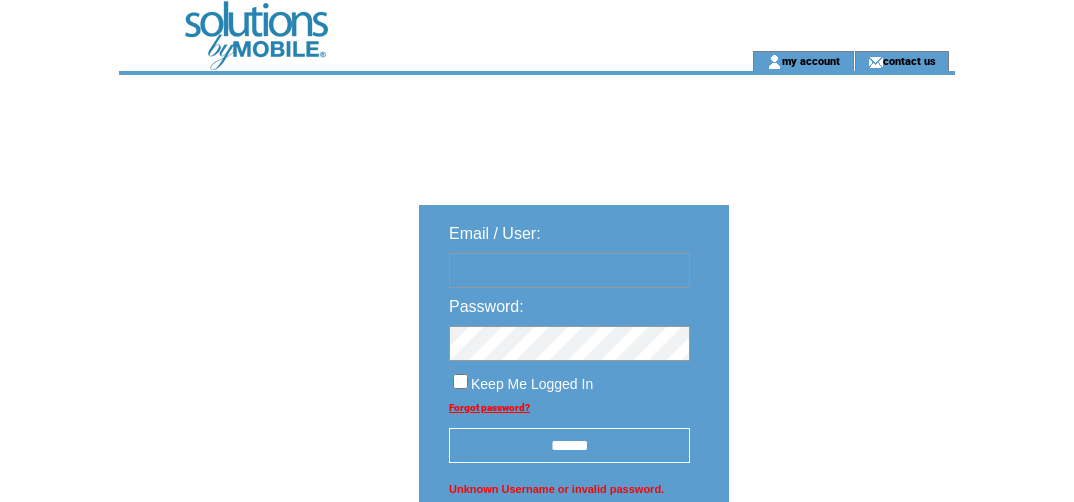 scroll, scrollTop: 0, scrollLeft: 0, axis: both 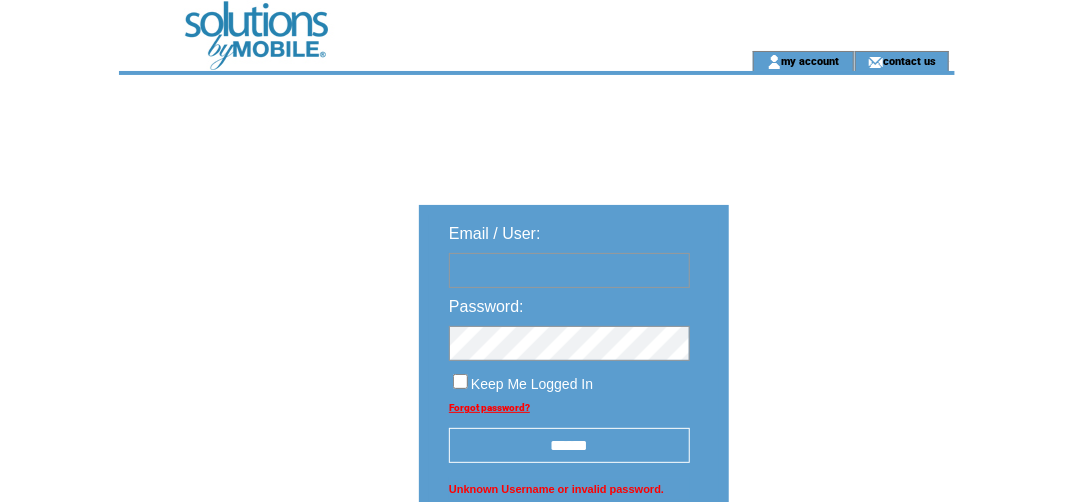 click at bounding box center (569, 270) 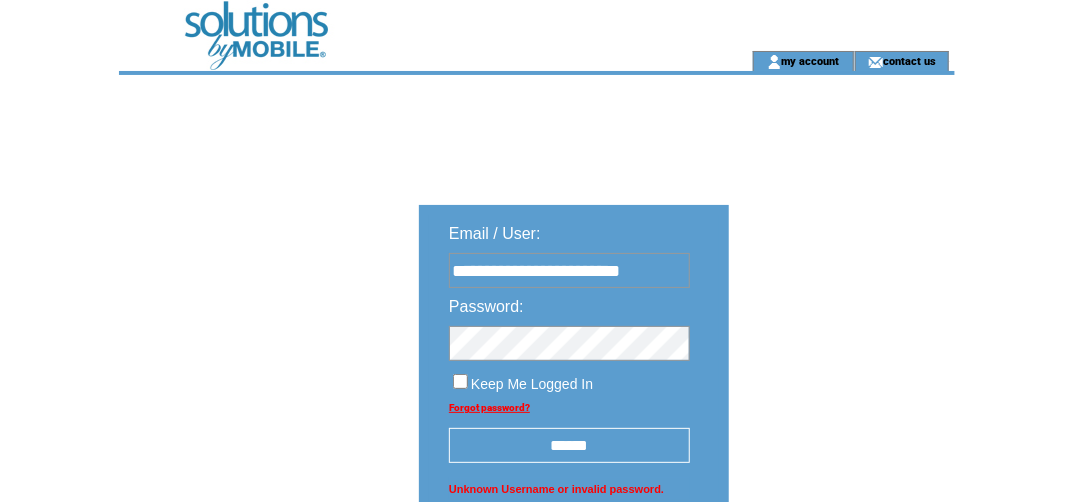 click on "******" at bounding box center (569, 445) 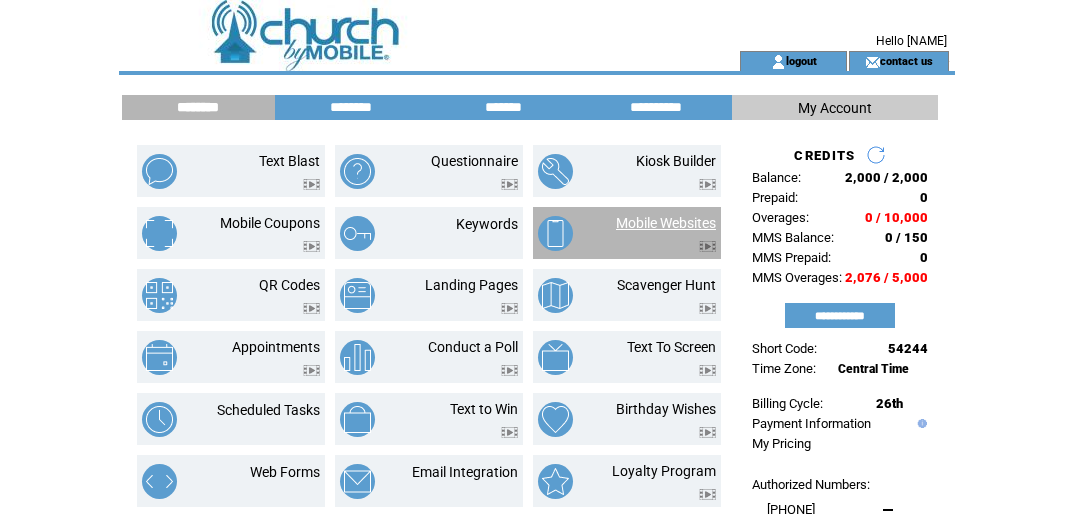 scroll, scrollTop: 0, scrollLeft: 0, axis: both 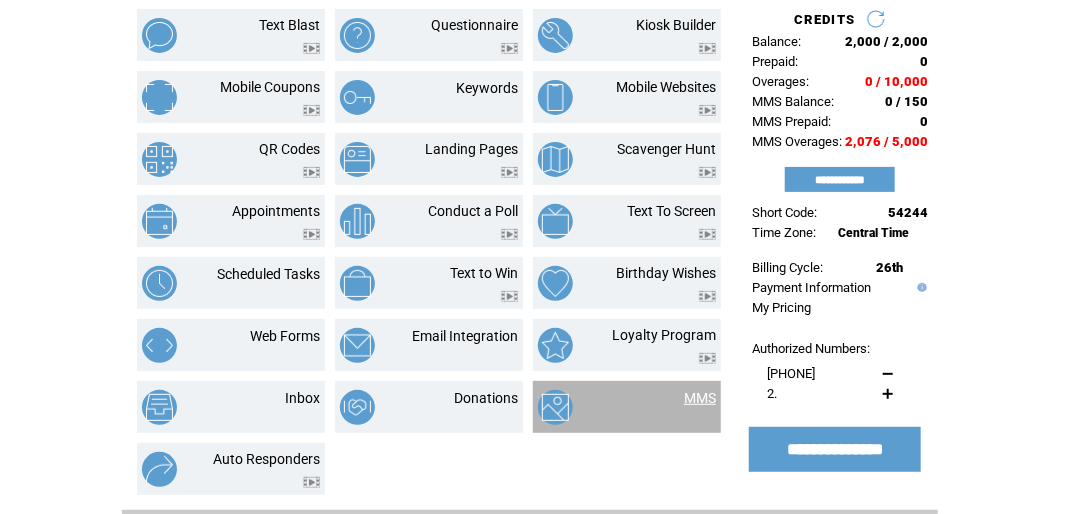 click on "MMS" at bounding box center (700, 398) 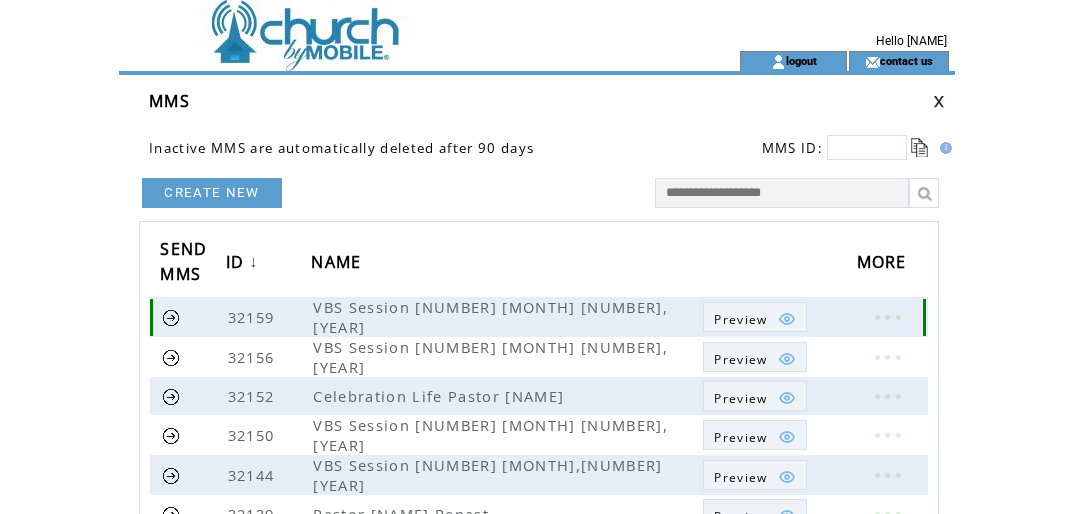 scroll, scrollTop: 0, scrollLeft: 0, axis: both 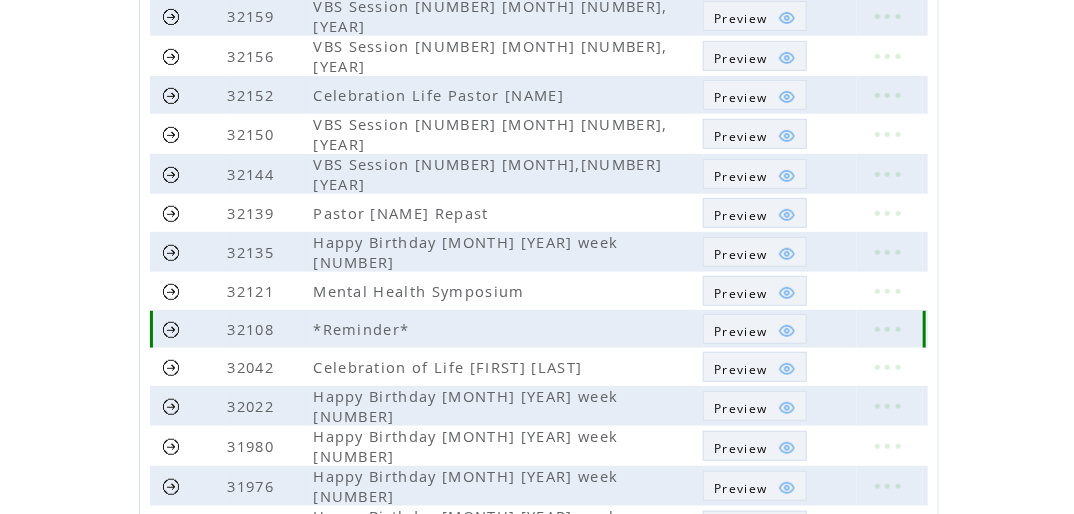 click on "Preview" at bounding box center (740, 331) 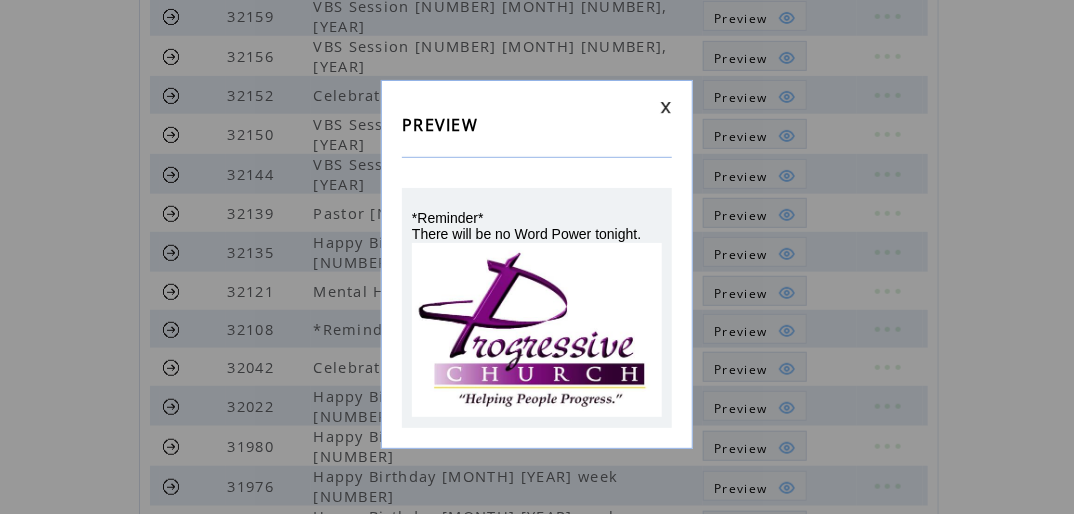 click at bounding box center (666, 107) 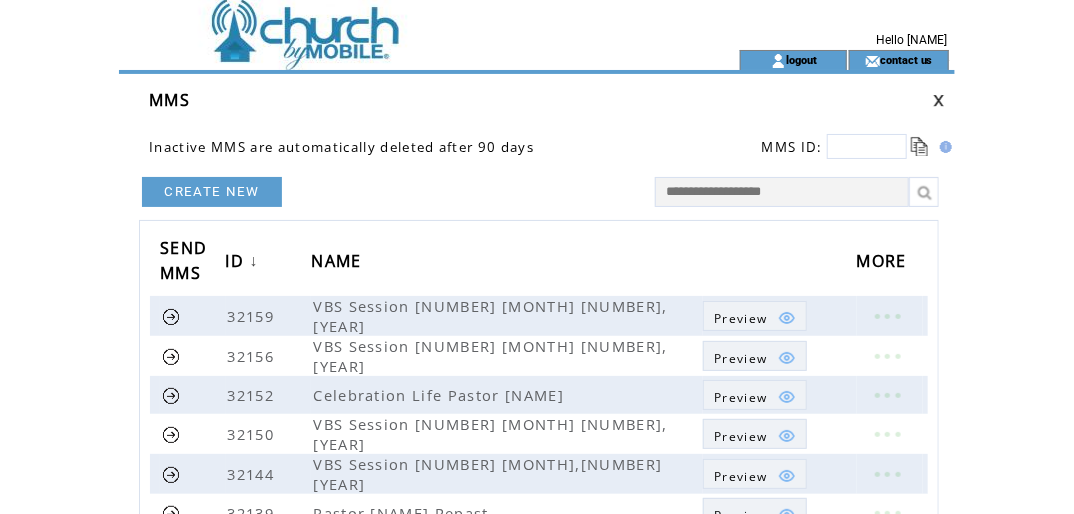 scroll, scrollTop: 0, scrollLeft: 0, axis: both 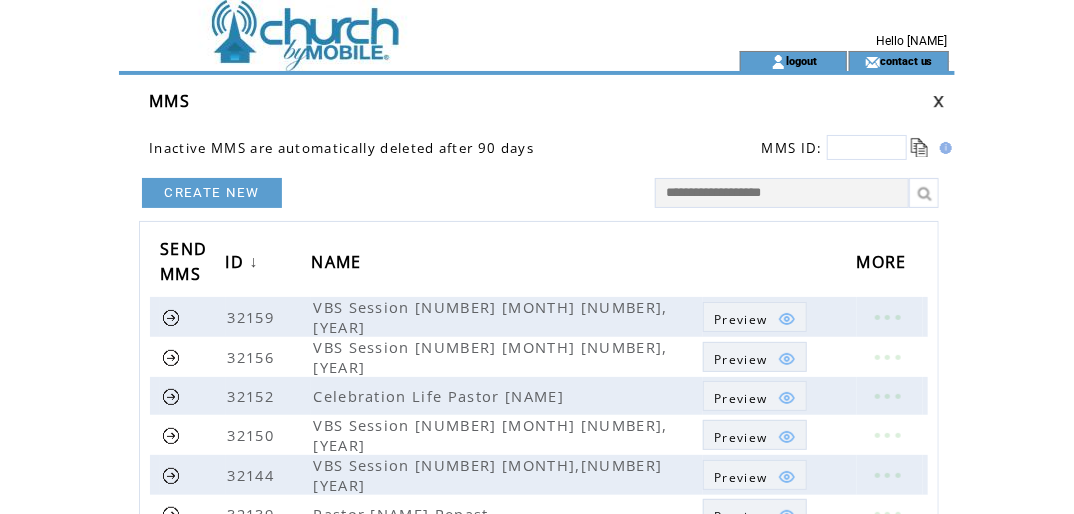 click at bounding box center (867, 147) 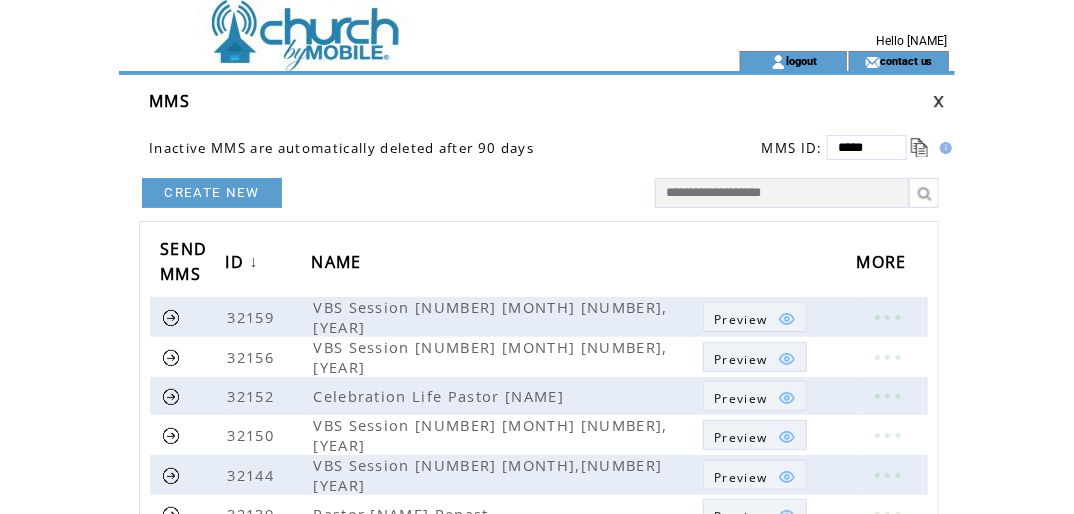 type on "*****" 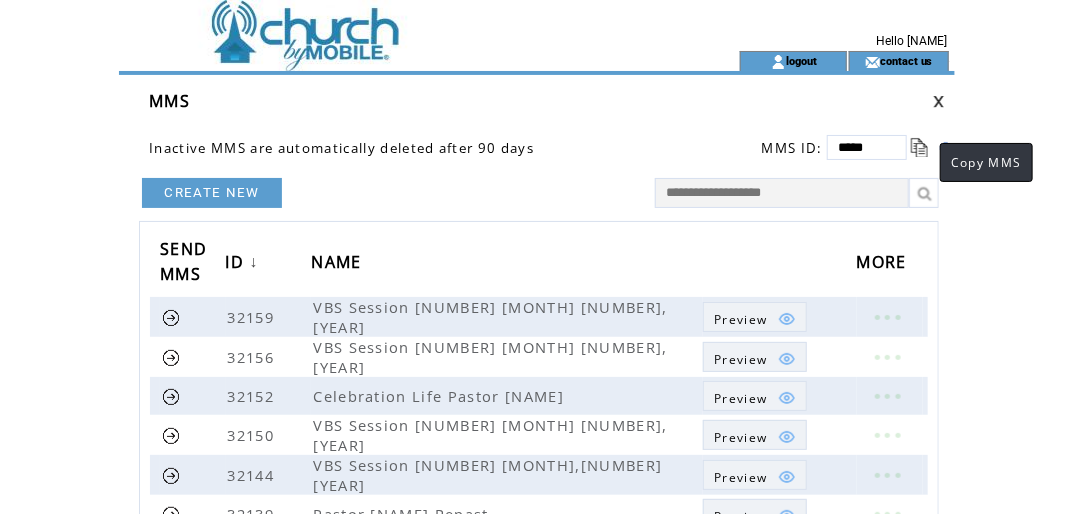 click at bounding box center (920, 147) 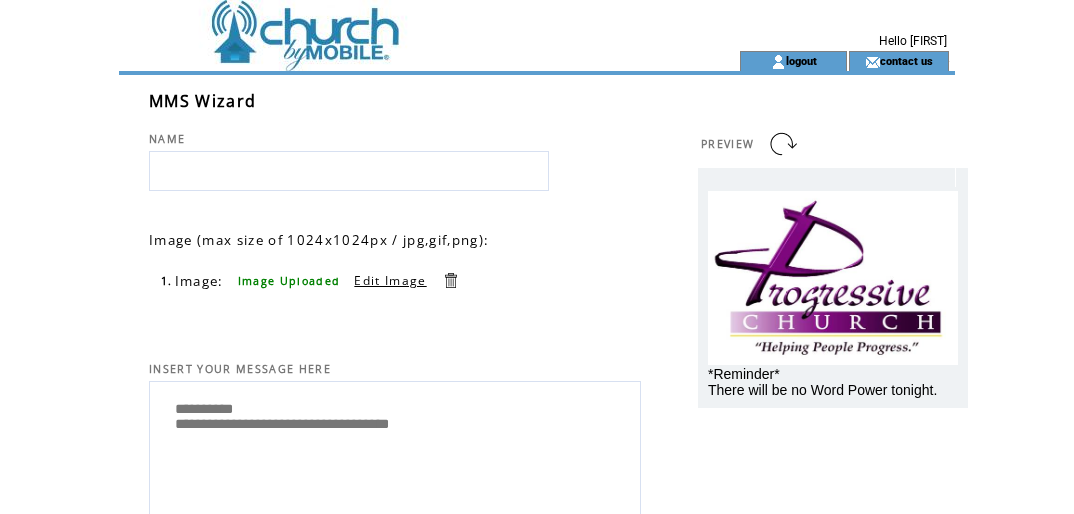 scroll, scrollTop: 0, scrollLeft: 0, axis: both 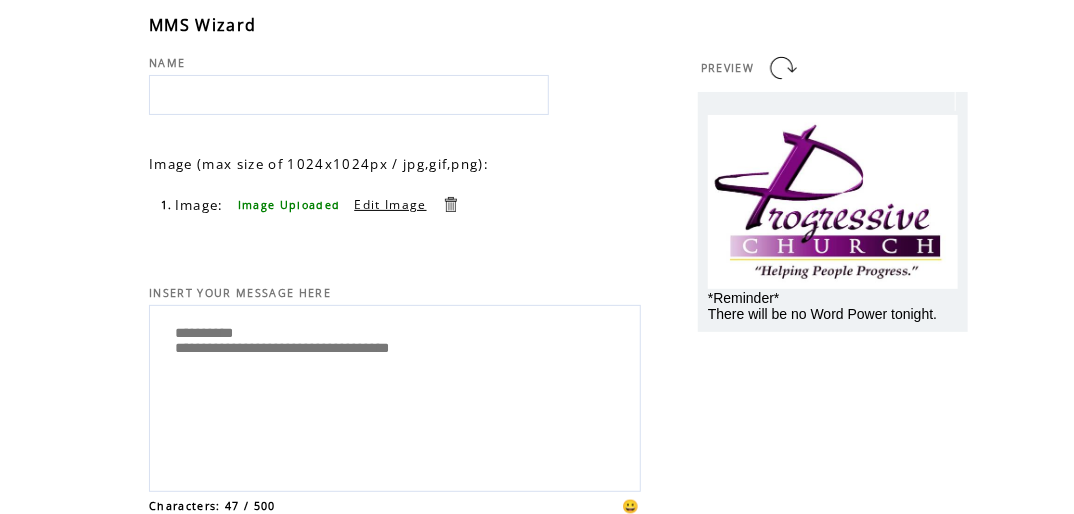 click at bounding box center [349, 95] 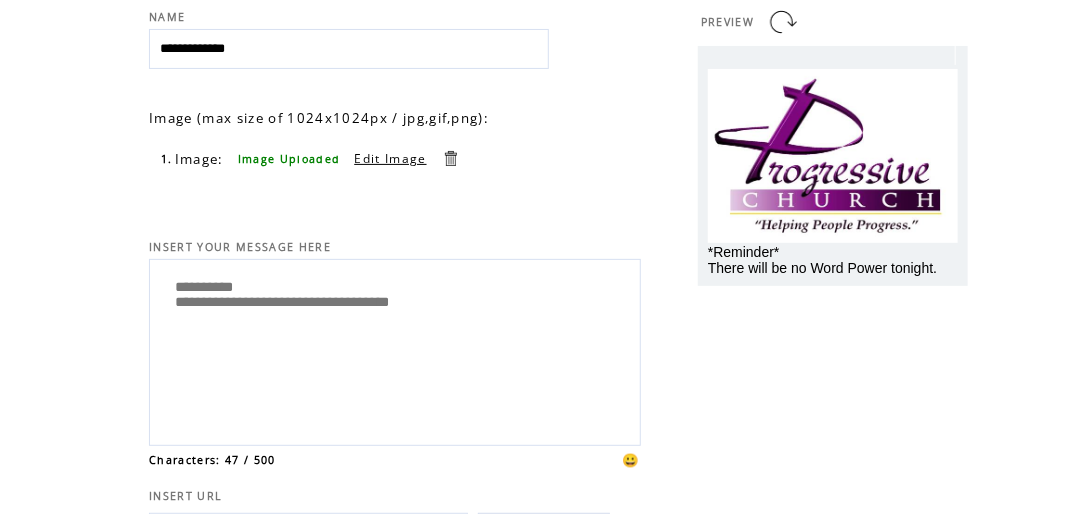 scroll, scrollTop: 336, scrollLeft: 0, axis: vertical 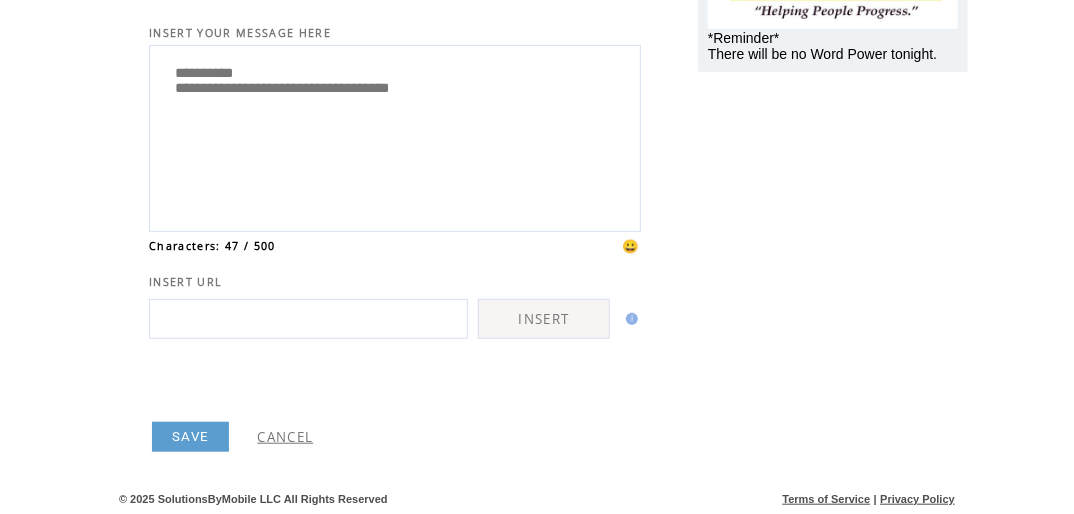 type on "**********" 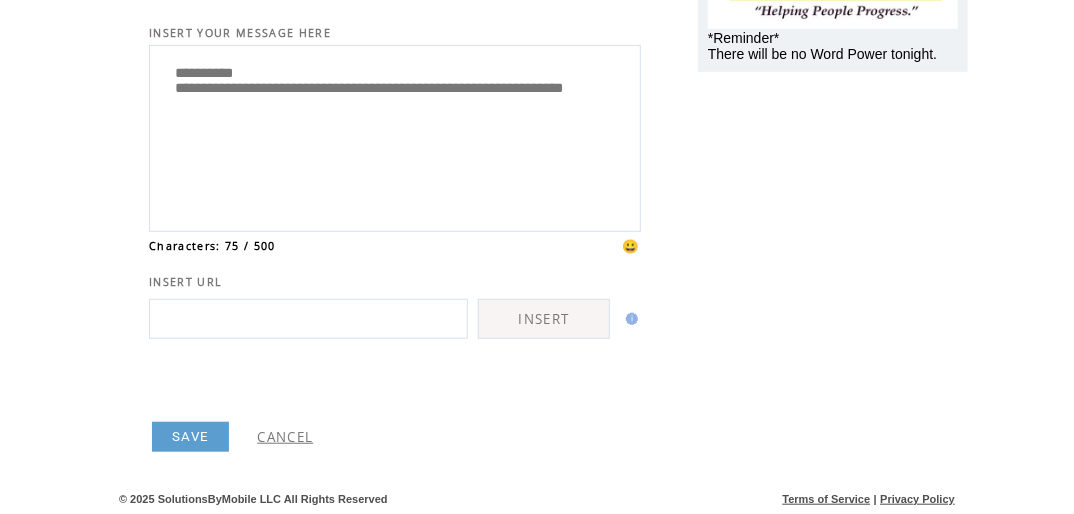 type on "**********" 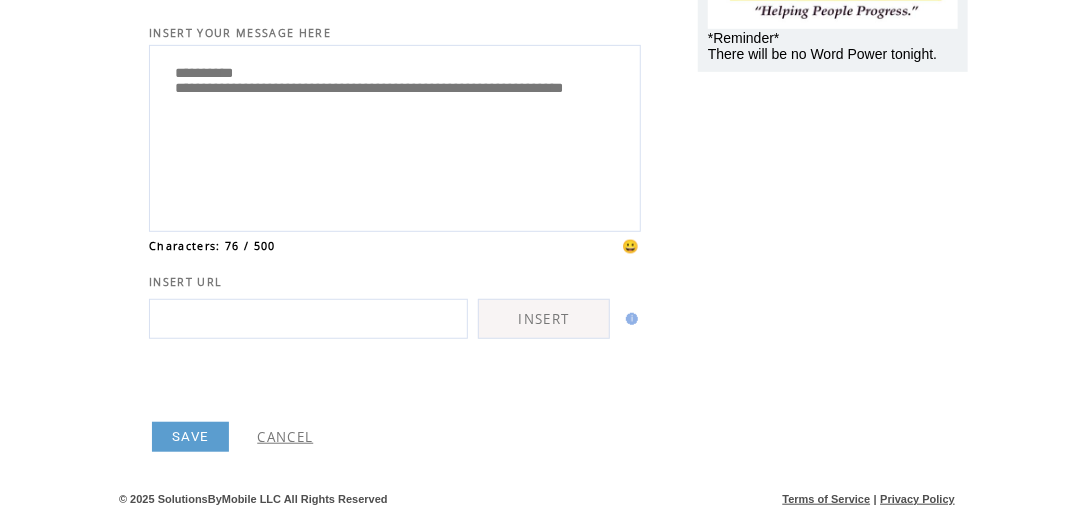 click on "SAVE" at bounding box center [190, 437] 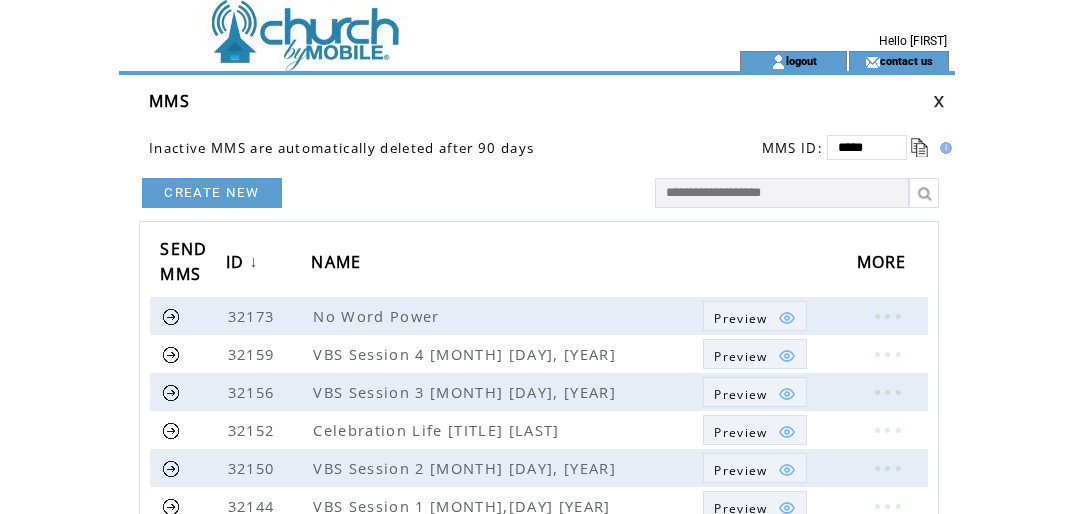 scroll, scrollTop: 0, scrollLeft: 0, axis: both 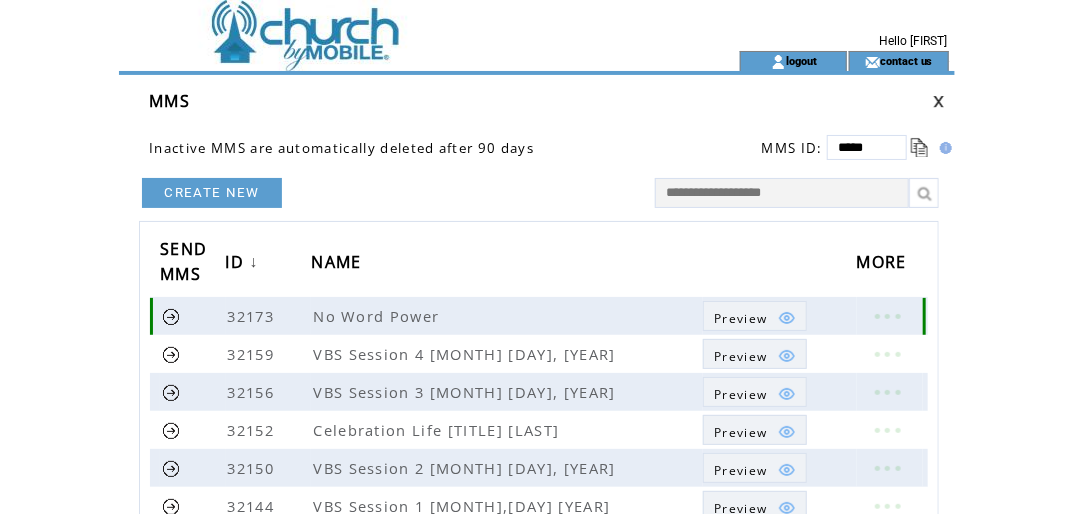 click at bounding box center (171, 316) 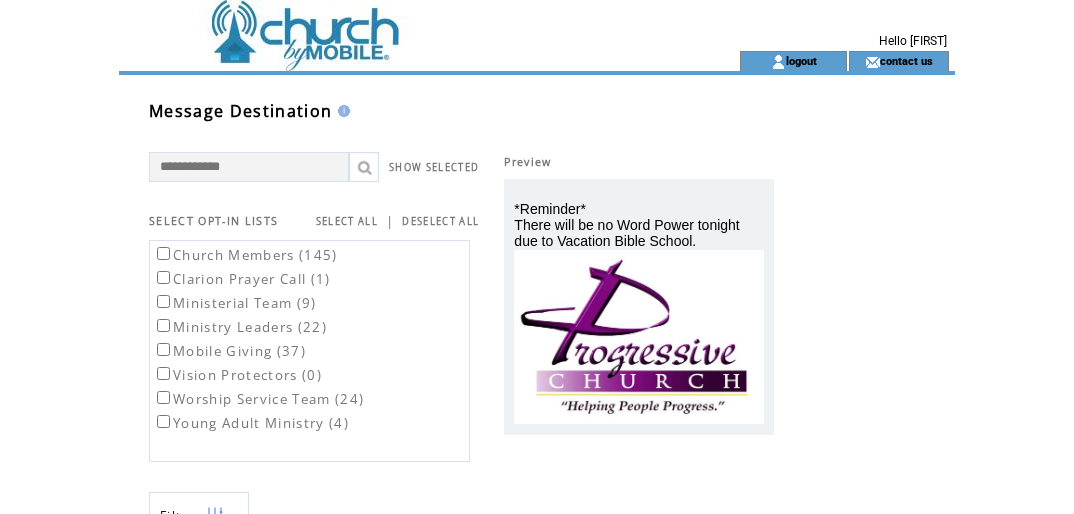 scroll, scrollTop: 0, scrollLeft: 0, axis: both 